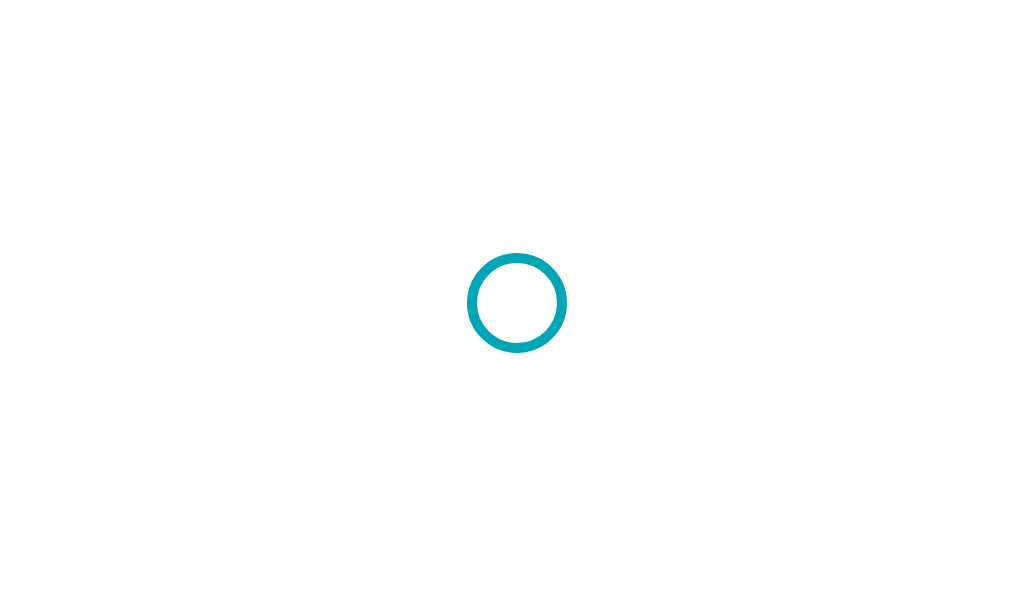 scroll, scrollTop: 0, scrollLeft: 0, axis: both 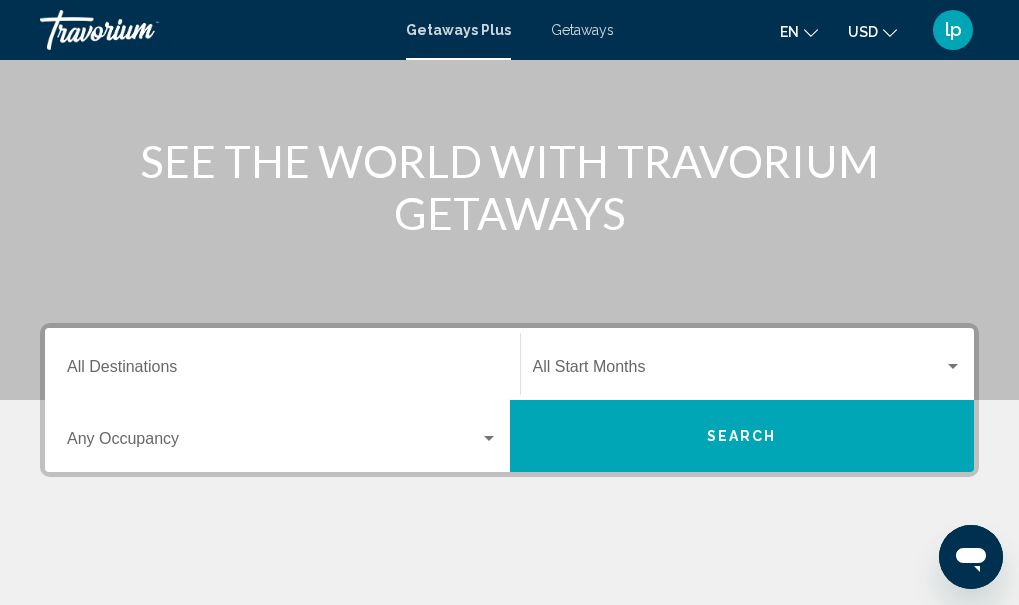 click on "Destination All Destinations" at bounding box center (282, 371) 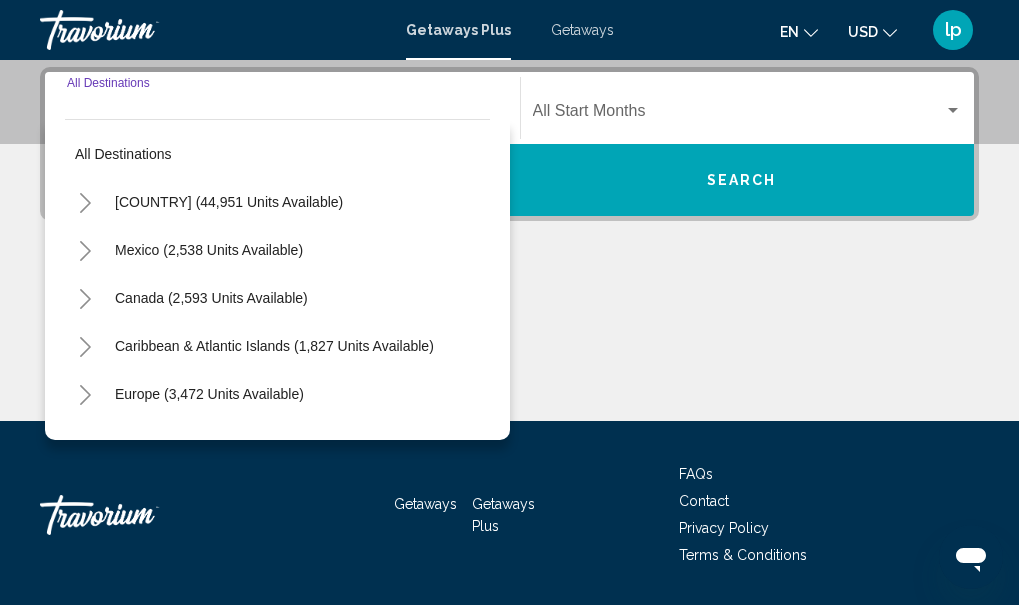 scroll, scrollTop: 458, scrollLeft: 0, axis: vertical 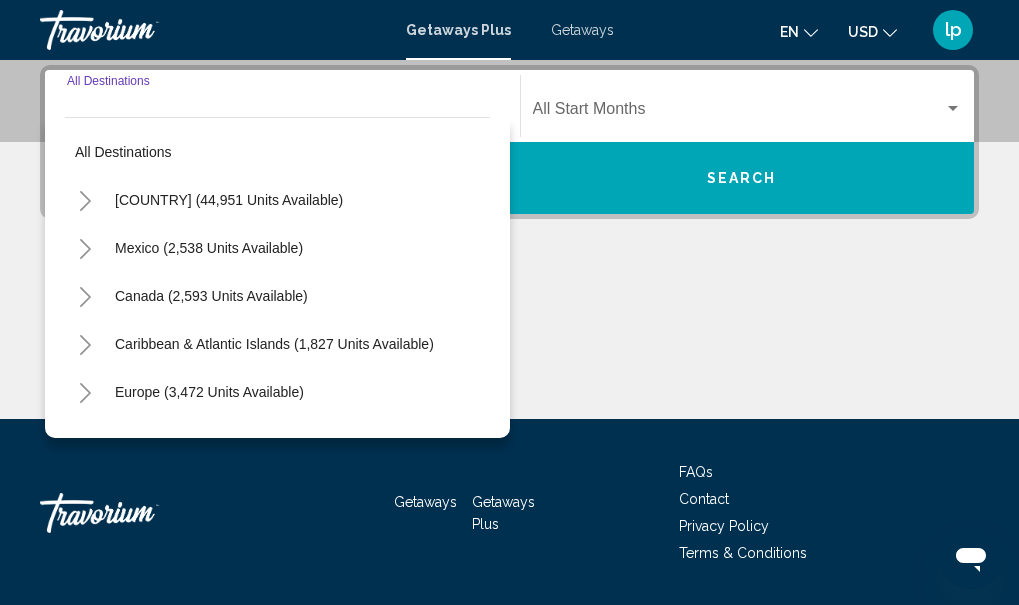 click 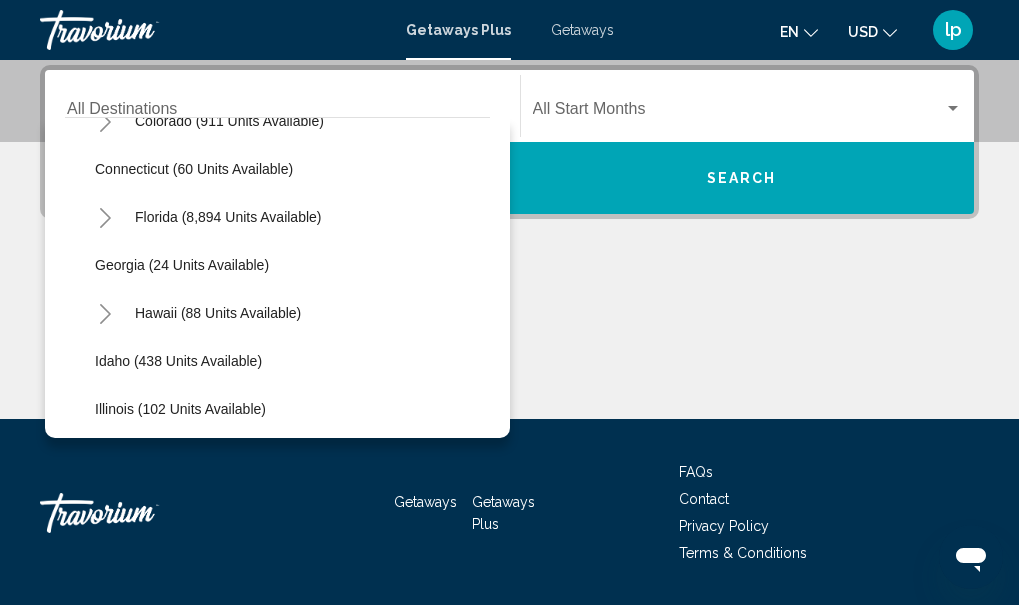 scroll, scrollTop: 300, scrollLeft: 0, axis: vertical 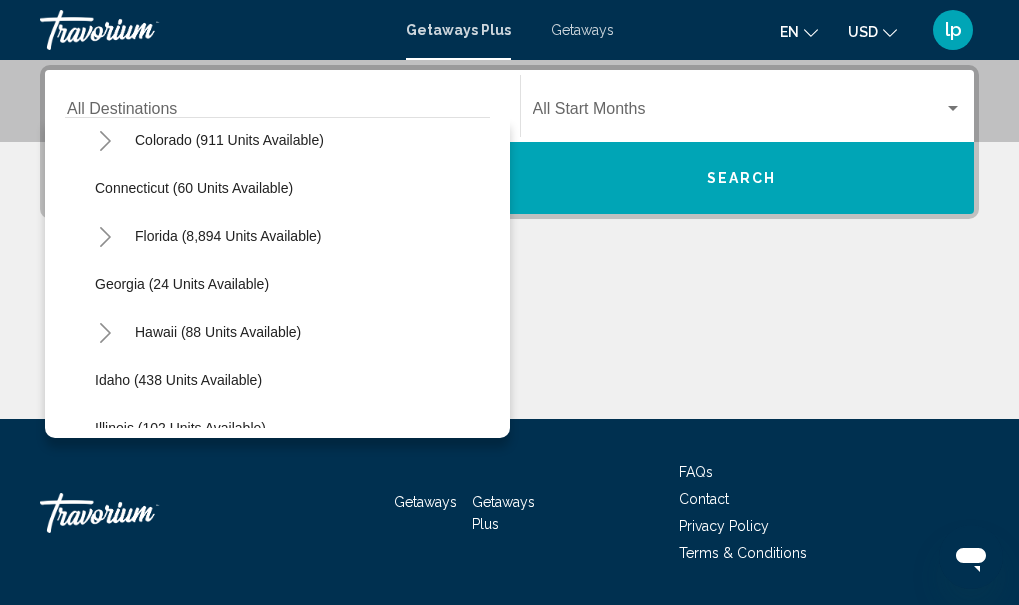click 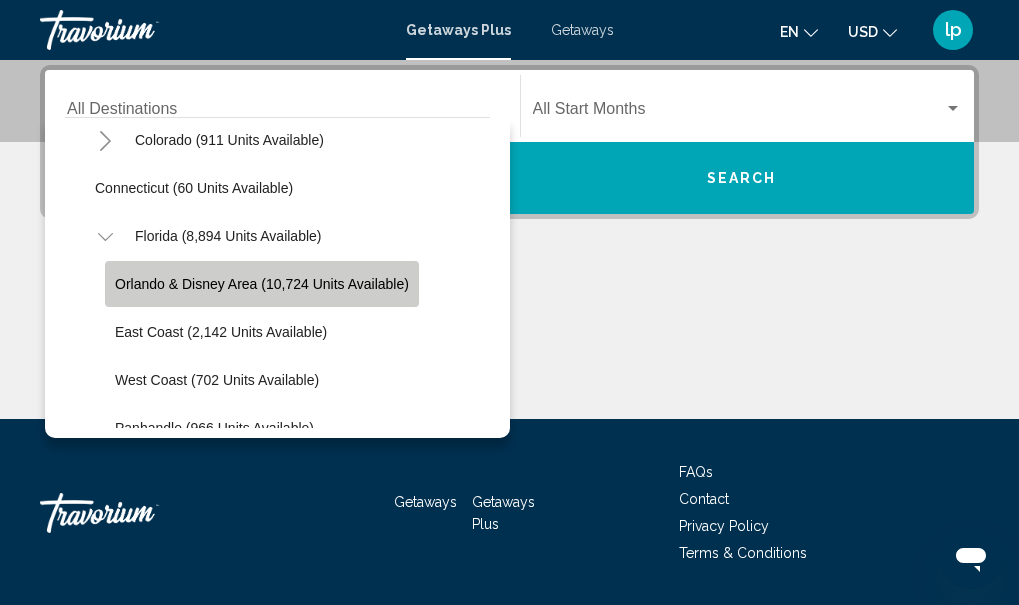click on "Orlando & Disney Area (10,724 units available)" 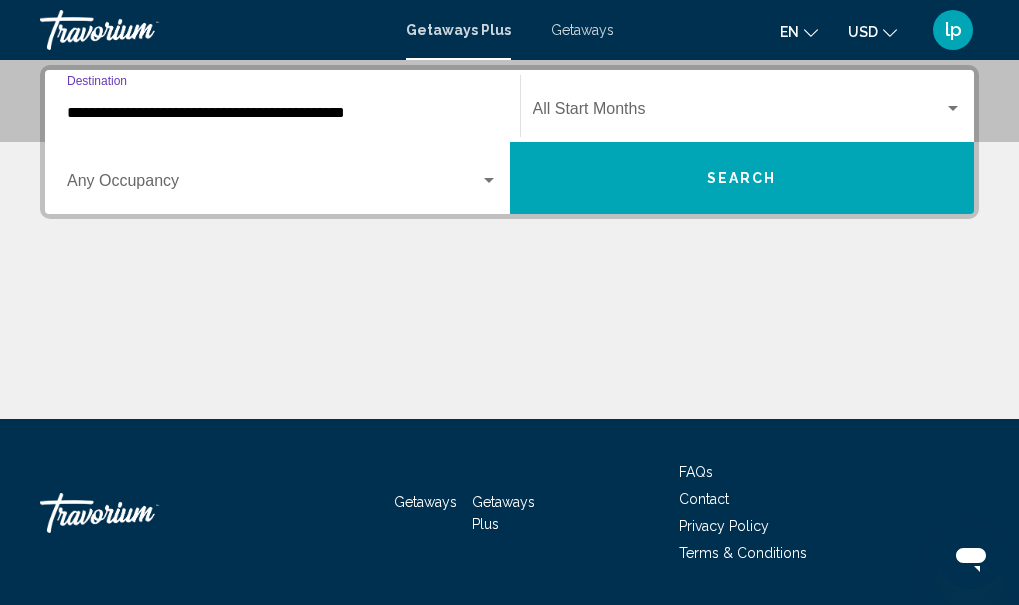 click on "Search" at bounding box center (742, 178) 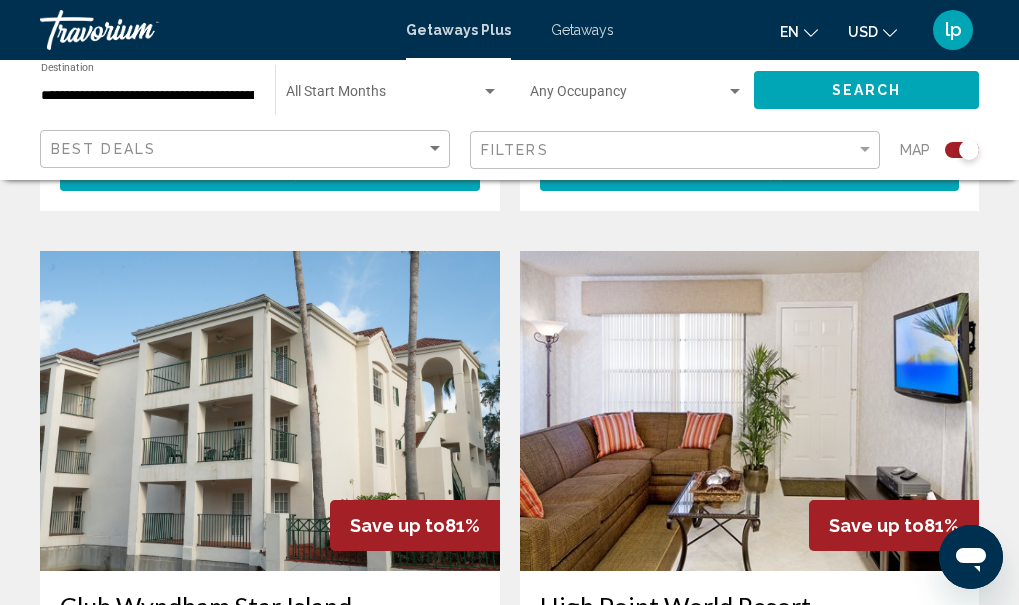 scroll, scrollTop: 3400, scrollLeft: 0, axis: vertical 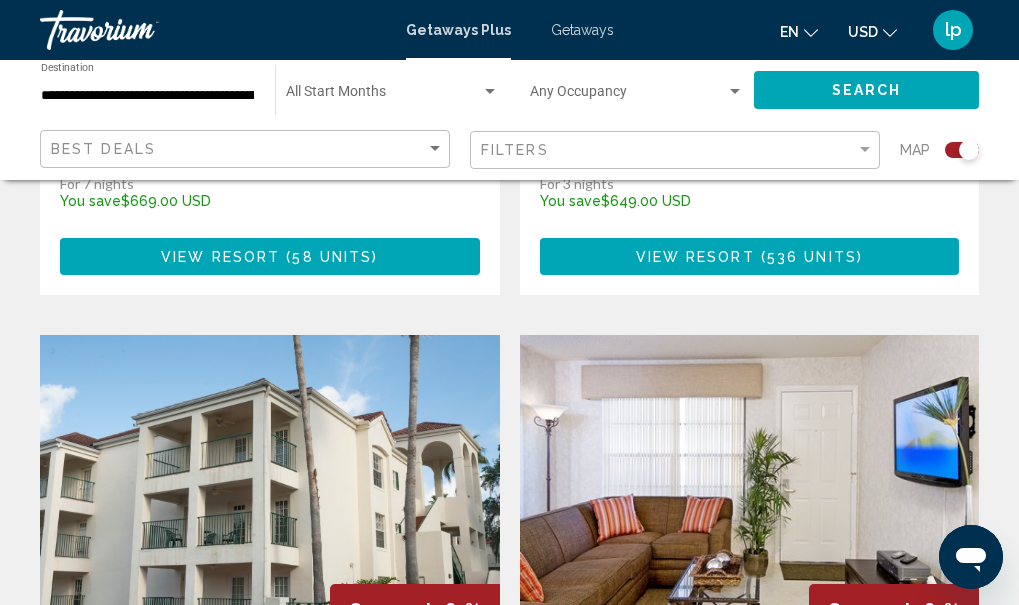 click on "Getaways" at bounding box center [582, 30] 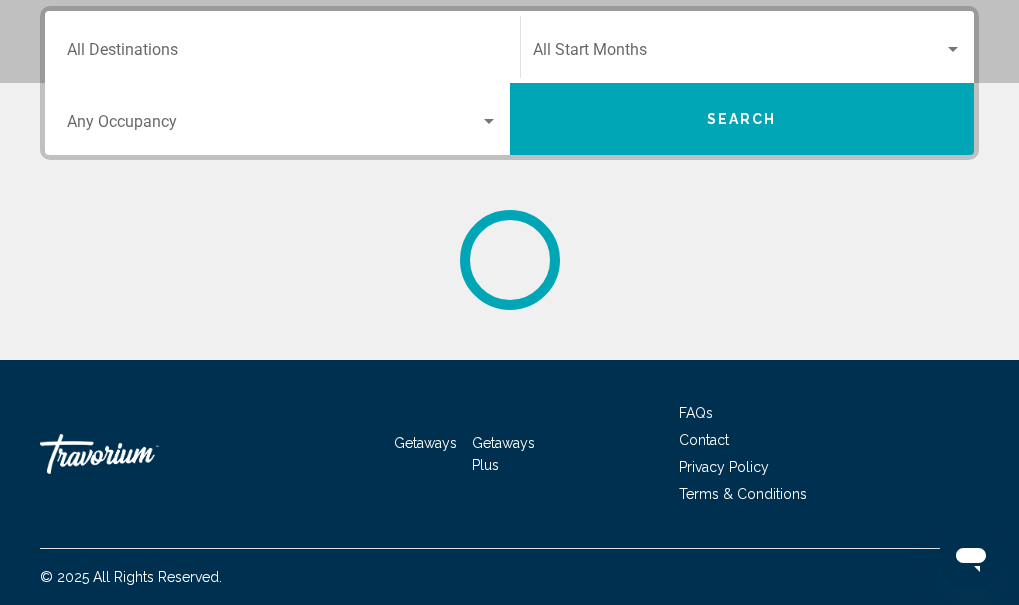 scroll, scrollTop: 0, scrollLeft: 0, axis: both 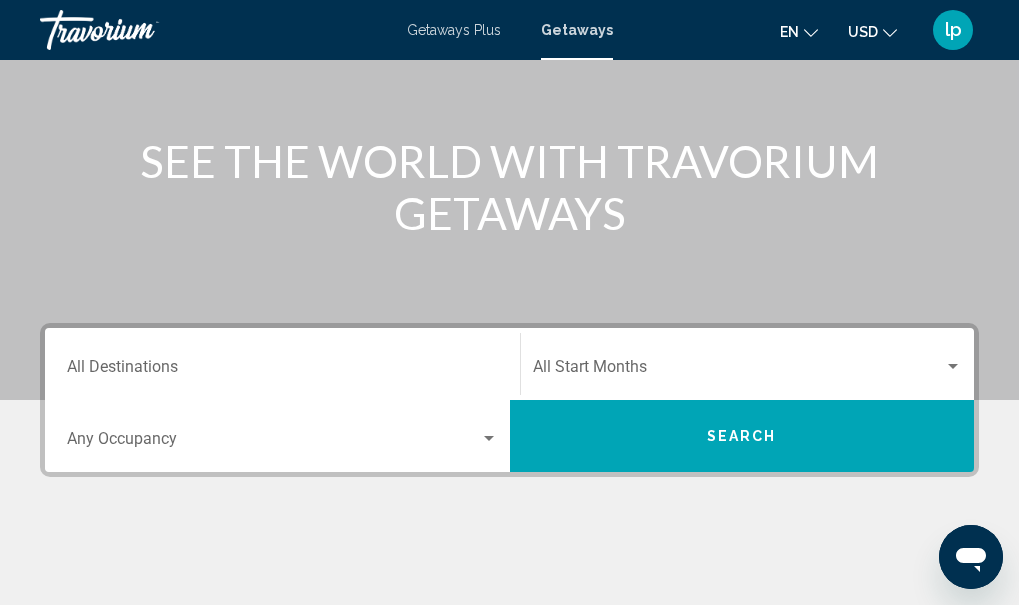 click on "Destination All Destinations" at bounding box center [282, 364] 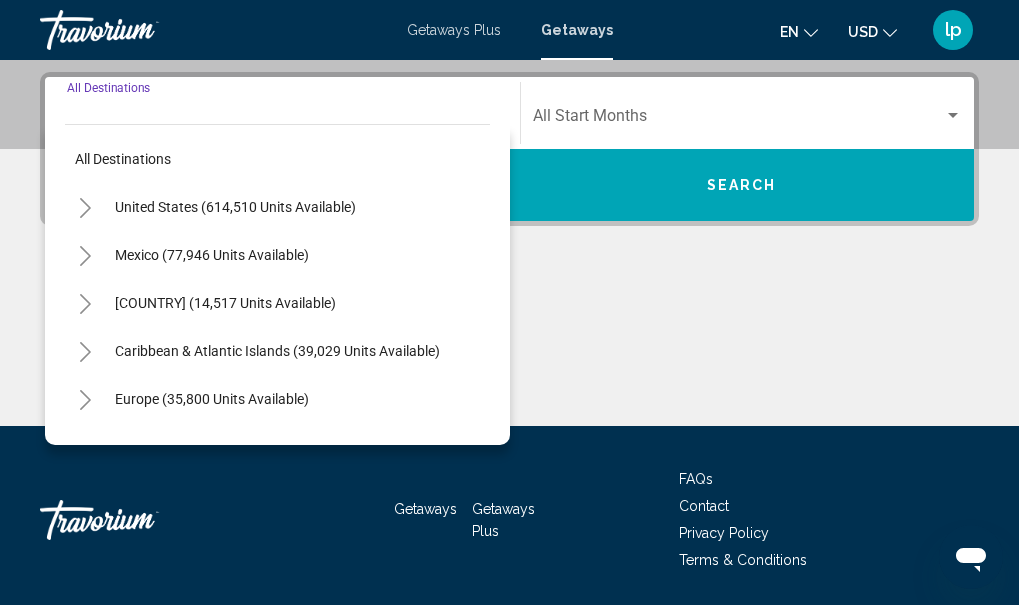 scroll, scrollTop: 458, scrollLeft: 0, axis: vertical 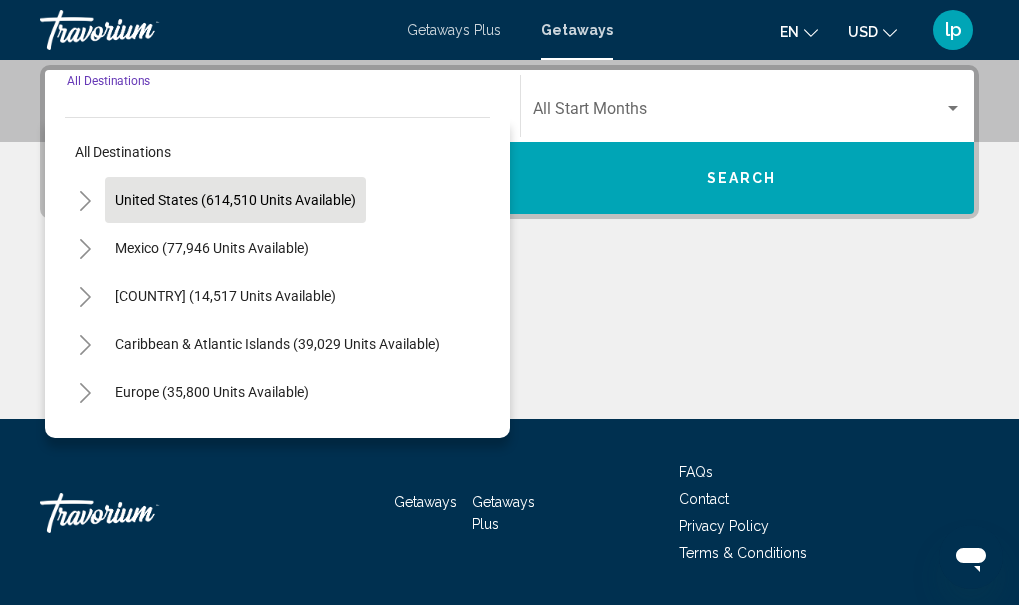 click on "United States (614,510 units available)" at bounding box center (212, 248) 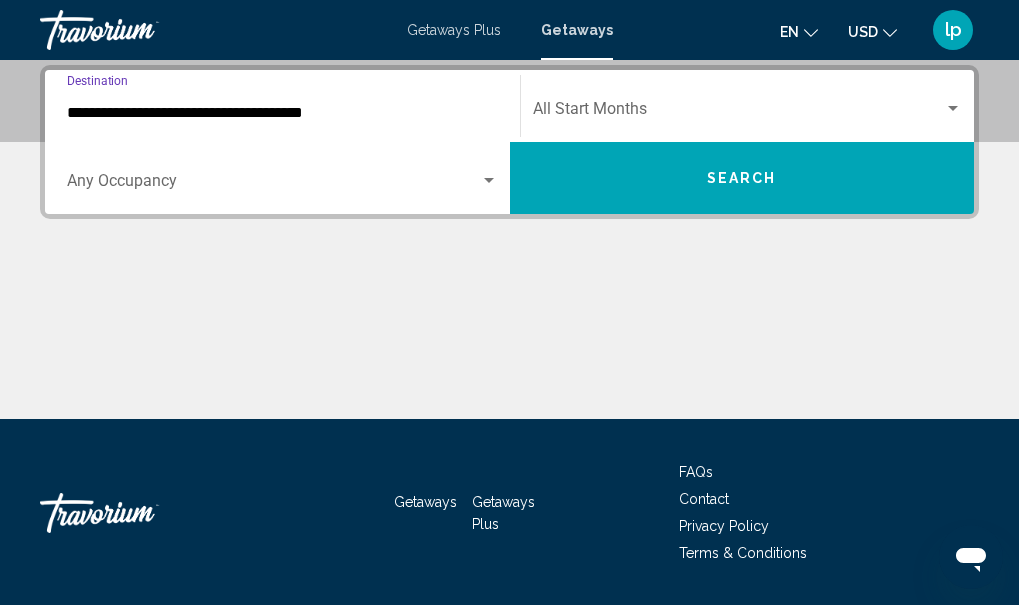 click on "**********" at bounding box center (282, 113) 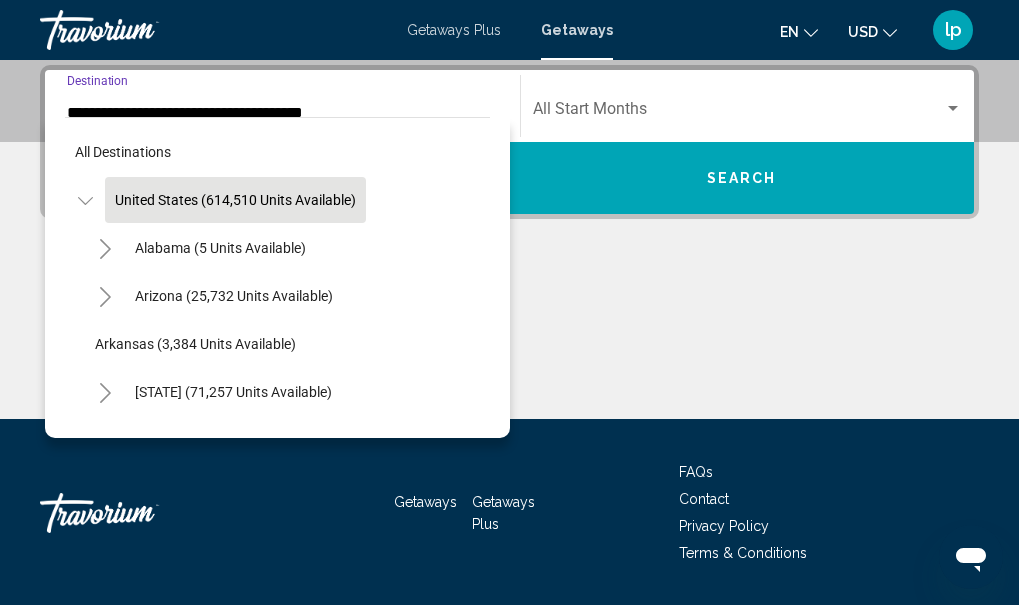 scroll, scrollTop: 356, scrollLeft: 0, axis: vertical 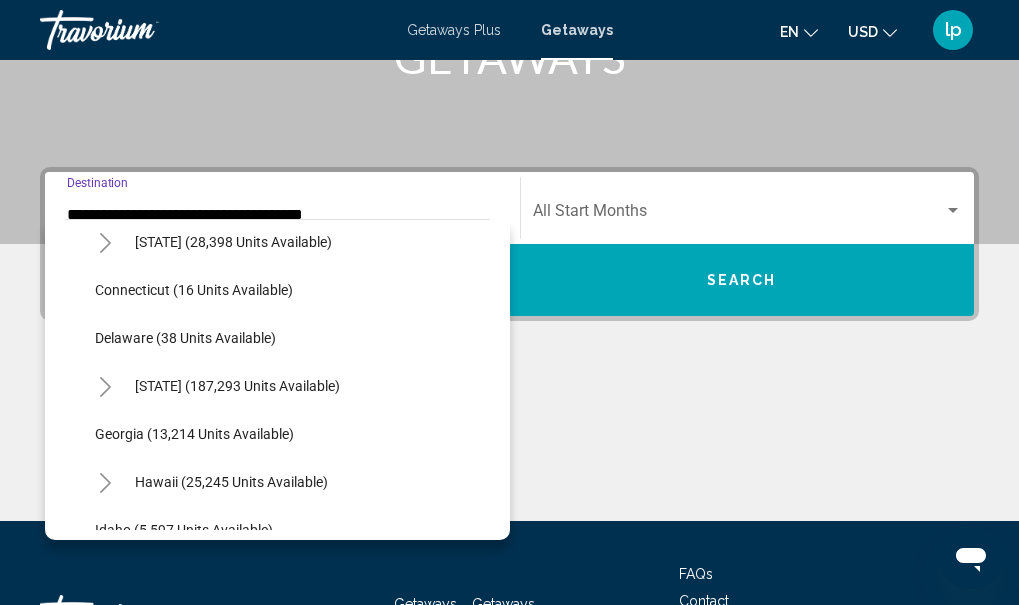 click 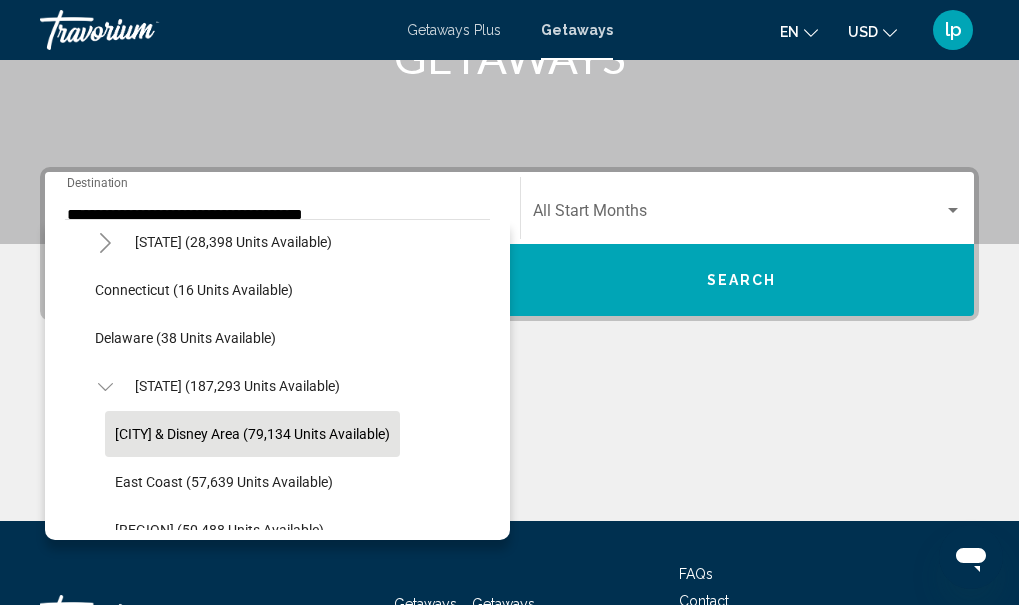 click on "[CITY] & Disney Area (79,134 units available)" 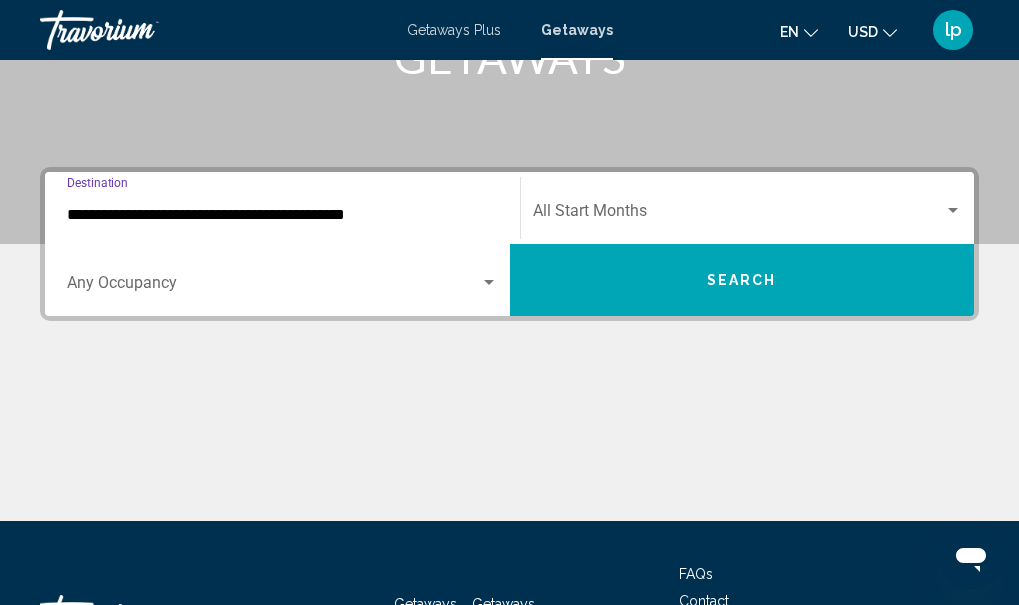 scroll, scrollTop: 458, scrollLeft: 0, axis: vertical 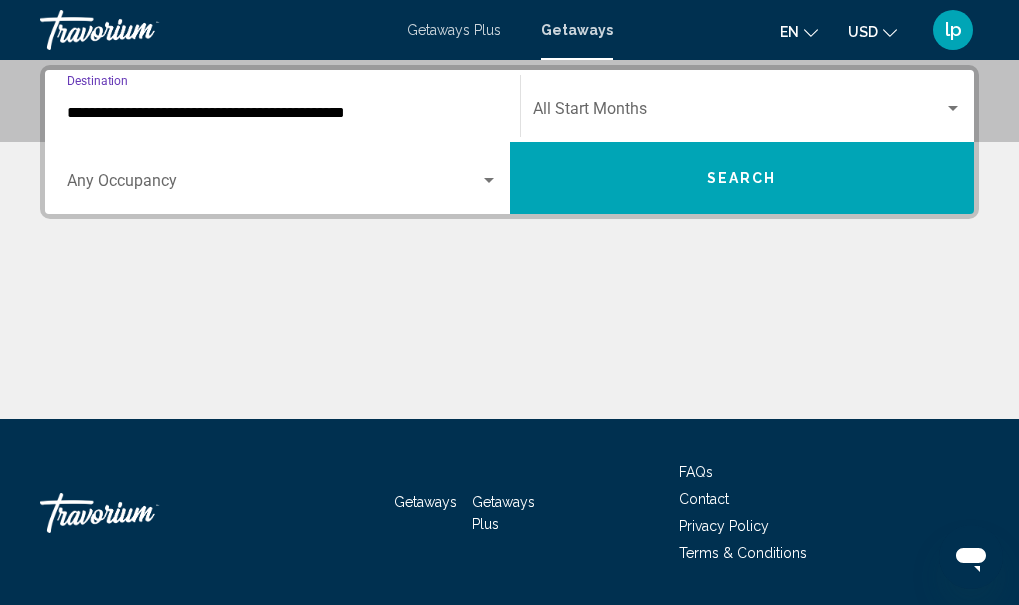 click on "Search" at bounding box center (742, 178) 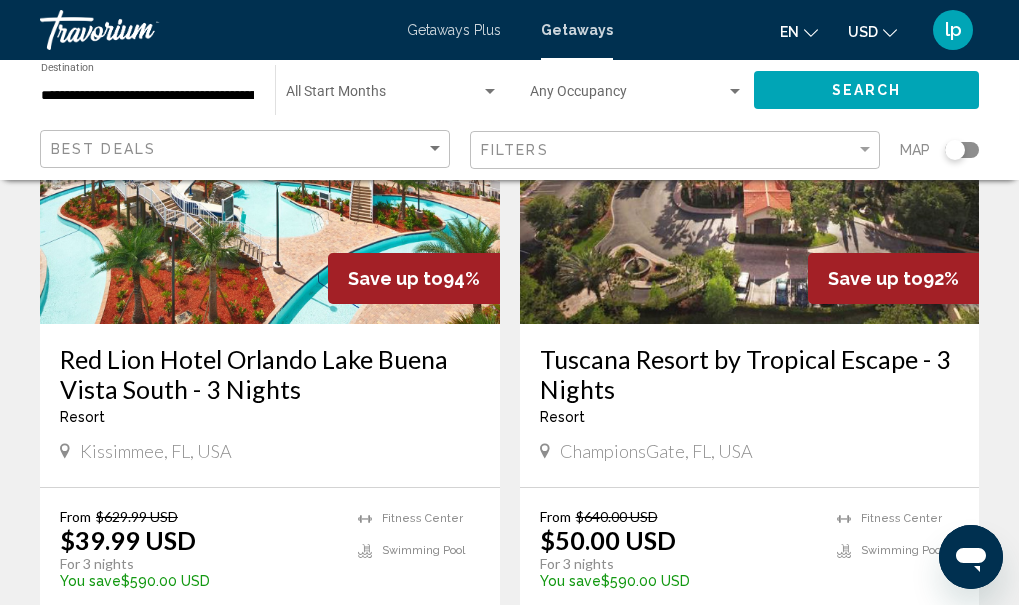 scroll, scrollTop: 2500, scrollLeft: 0, axis: vertical 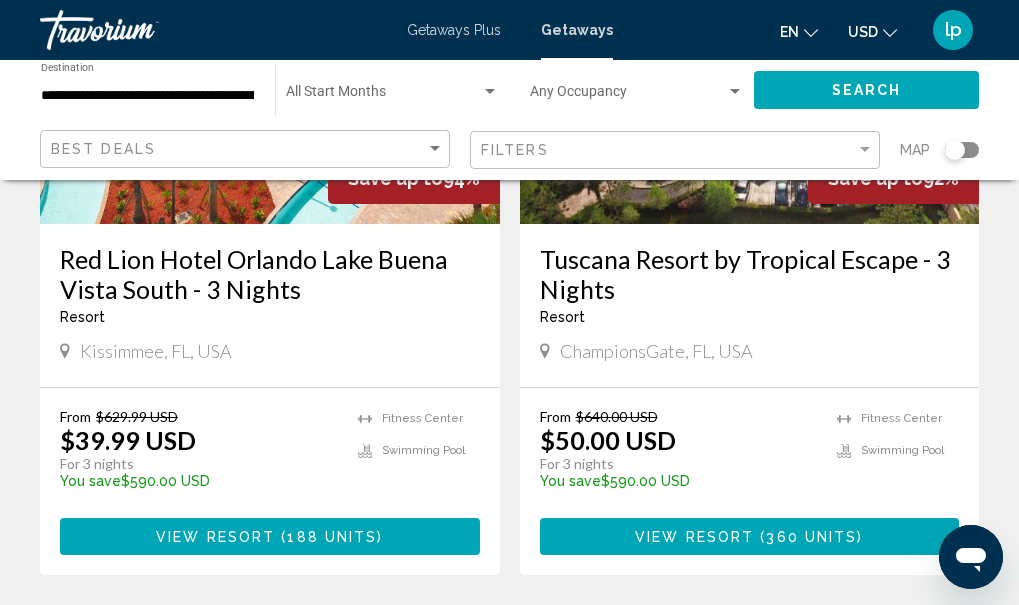 click at bounding box center (757, 537) 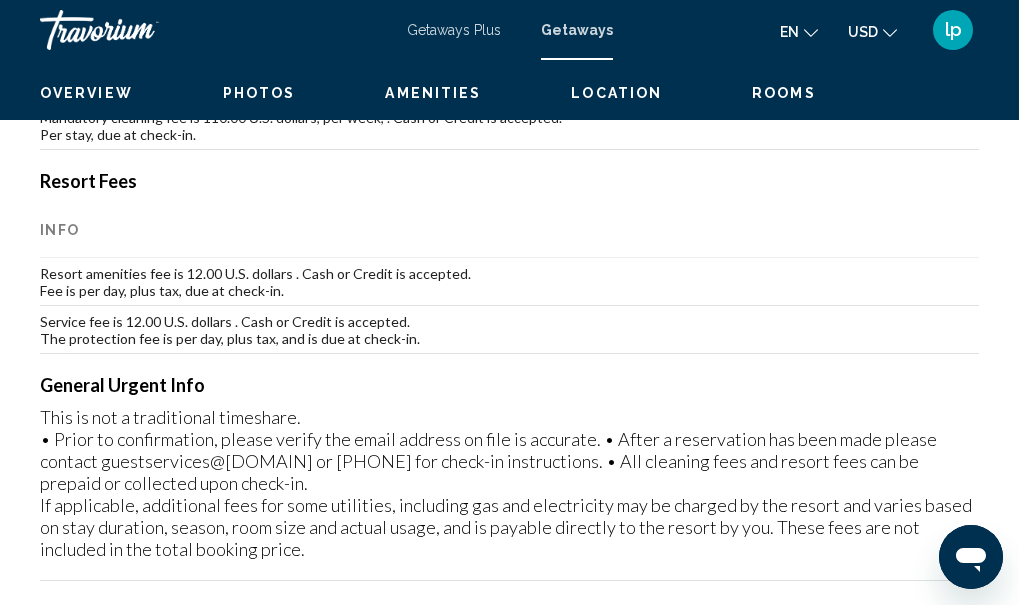 scroll, scrollTop: 233, scrollLeft: 0, axis: vertical 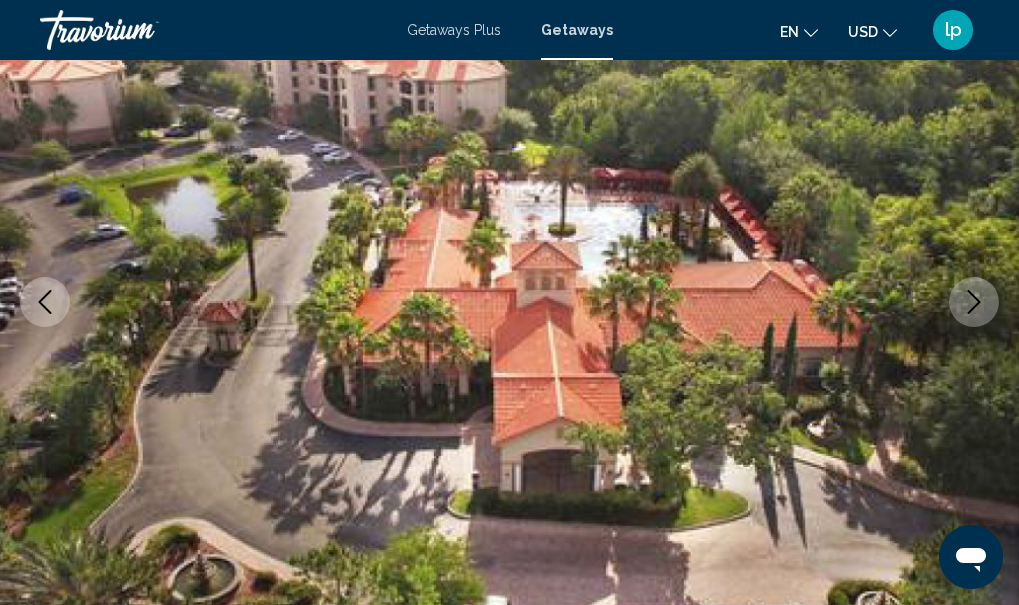 click 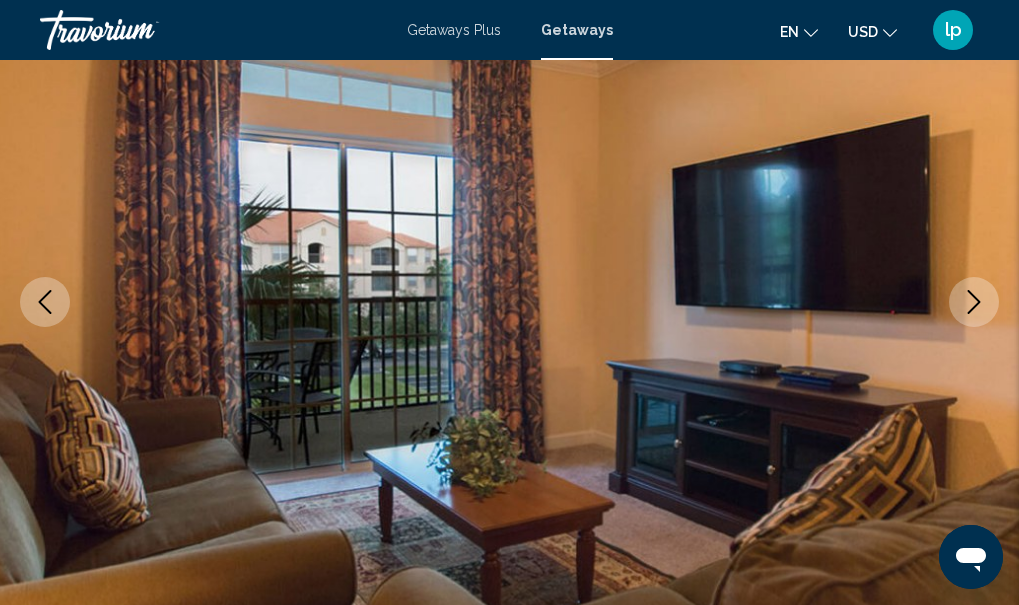 click 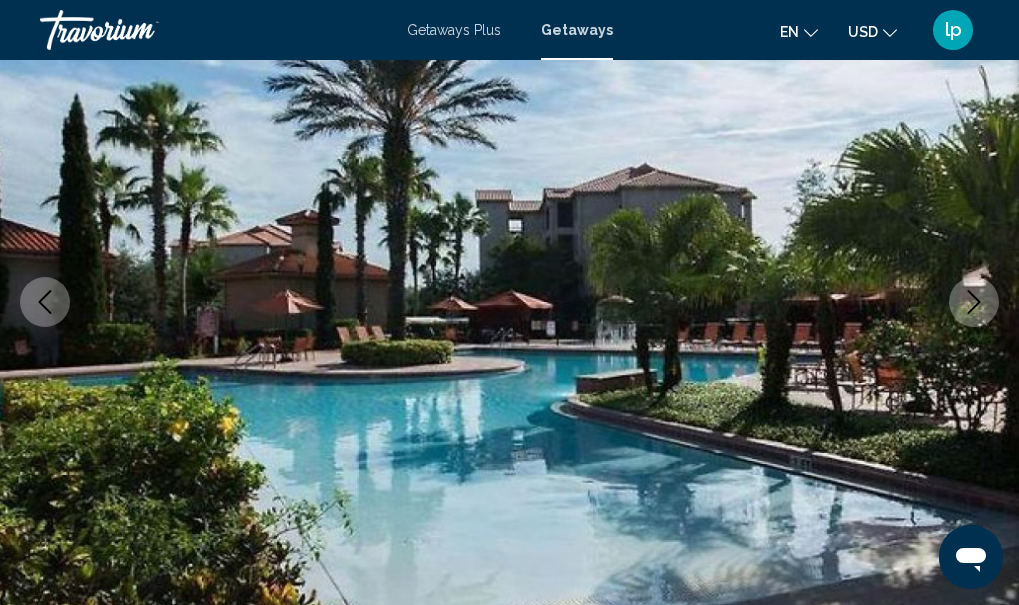 click 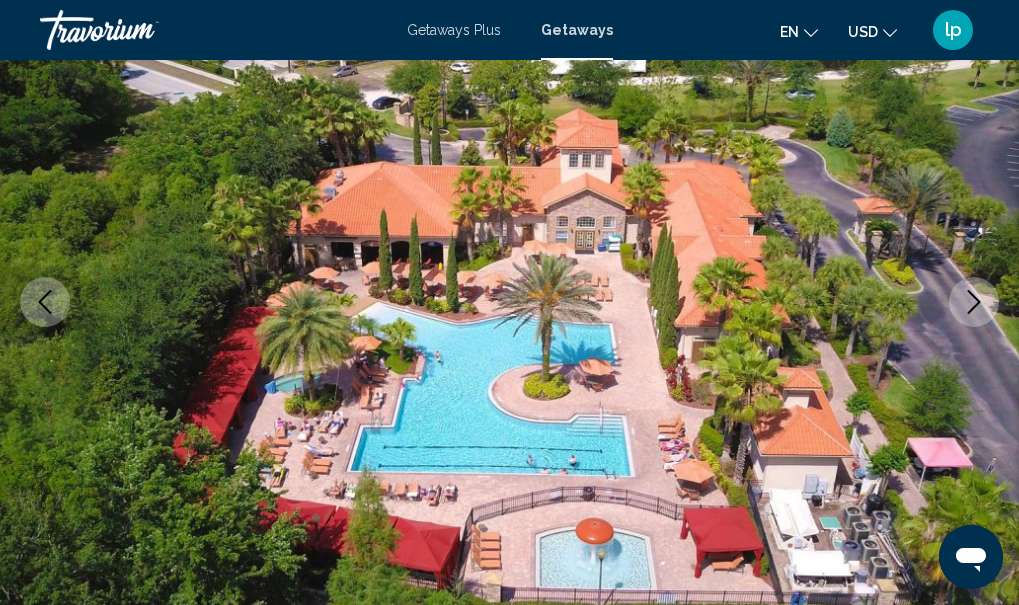 click 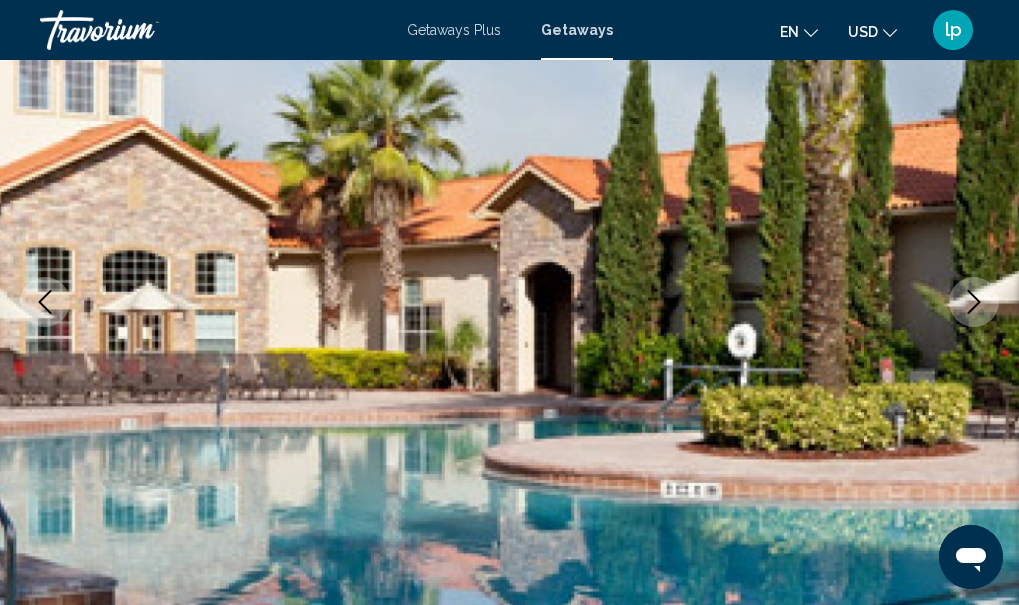 click 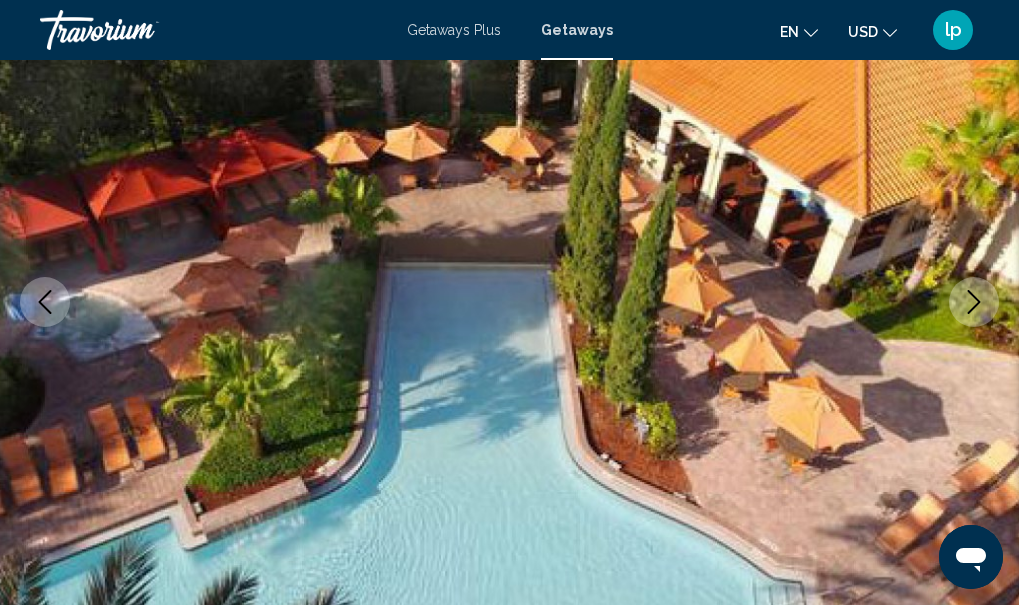 click 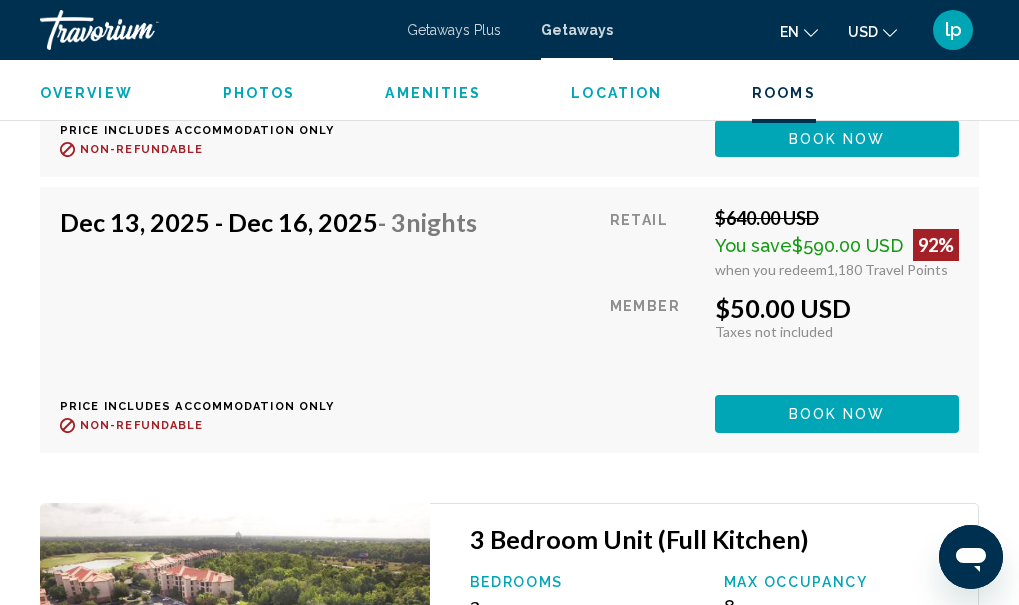 scroll, scrollTop: 19233, scrollLeft: 0, axis: vertical 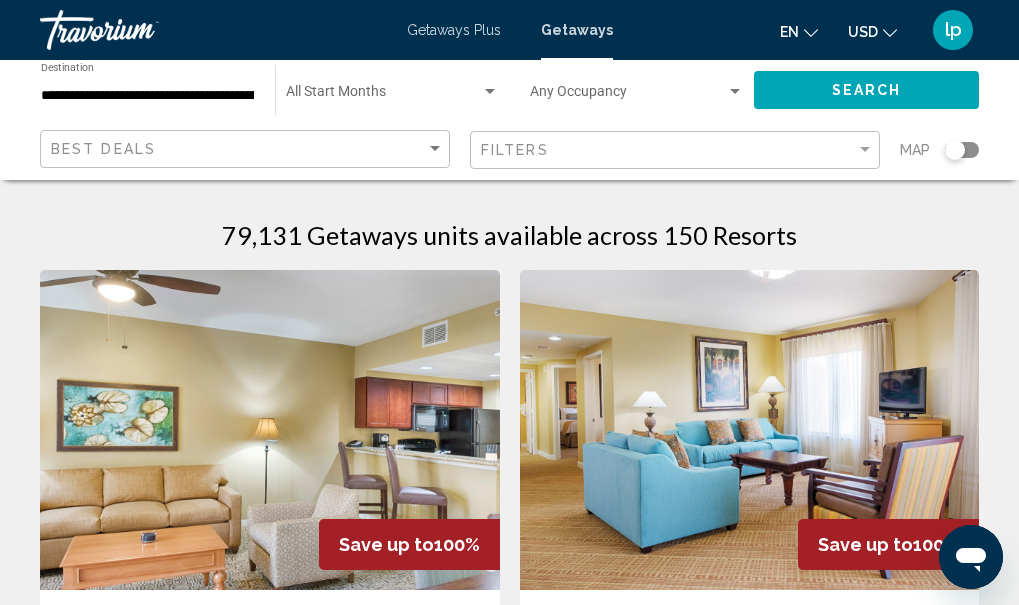 click on "Filters" 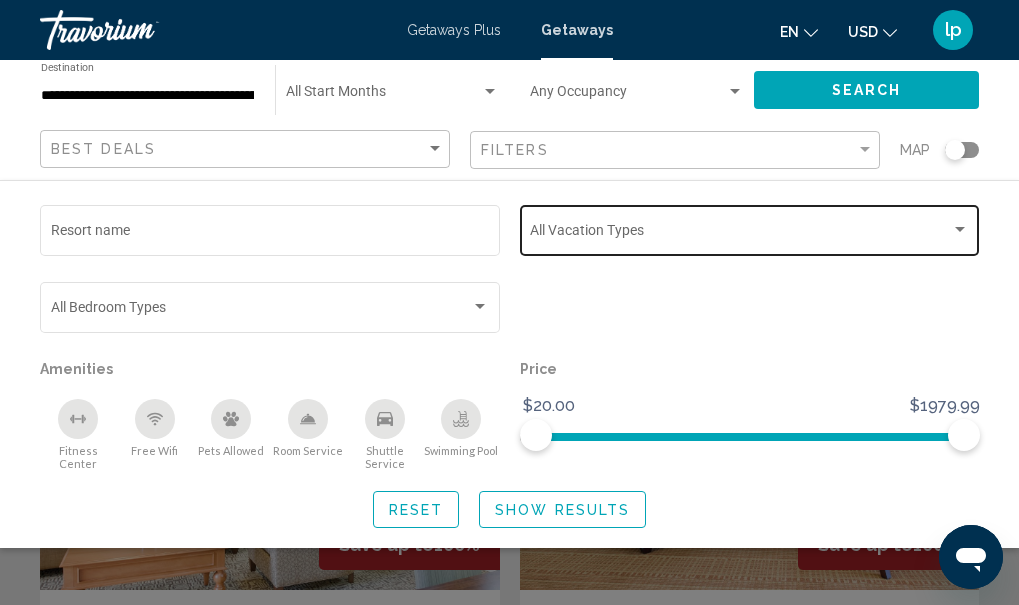 click at bounding box center [740, 234] 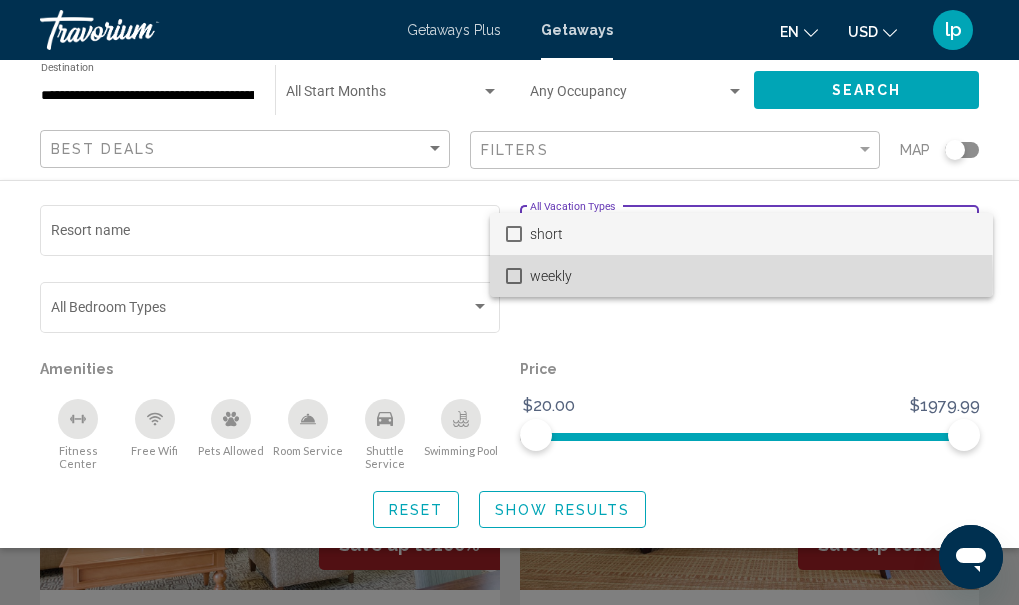 click at bounding box center [514, 276] 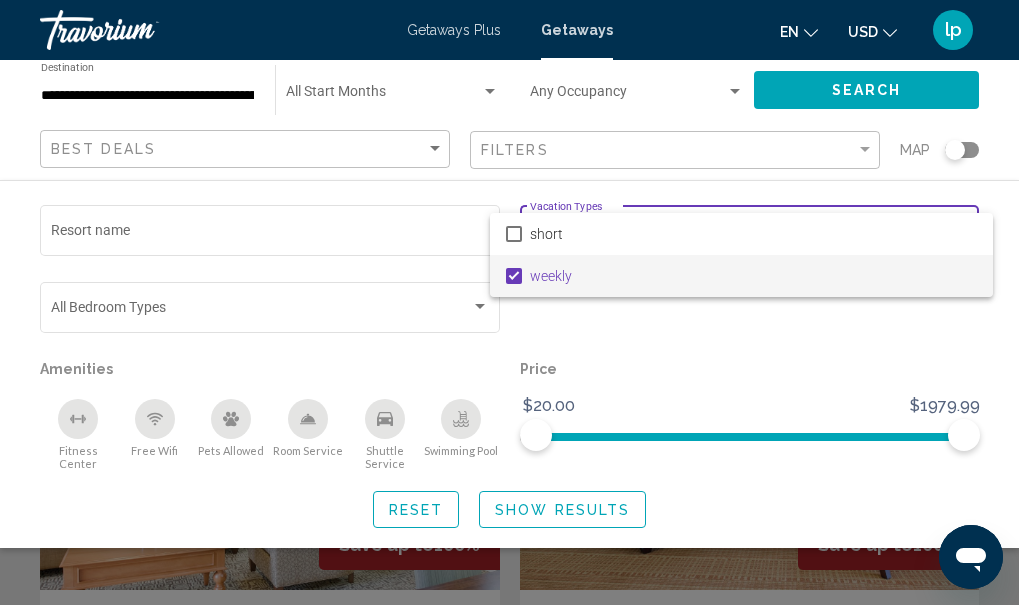 click at bounding box center (509, 302) 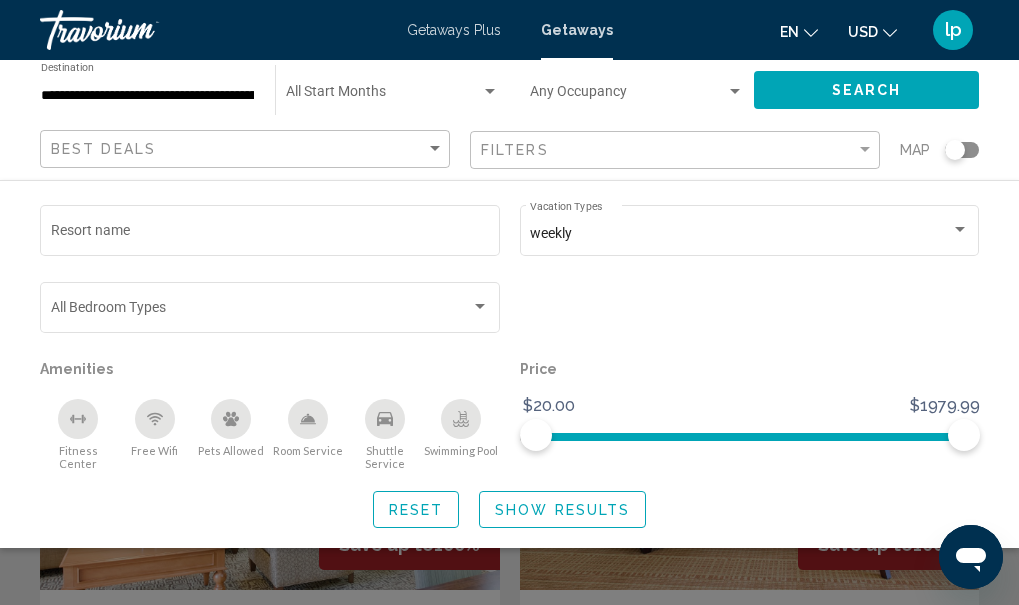 click on "Show Results" 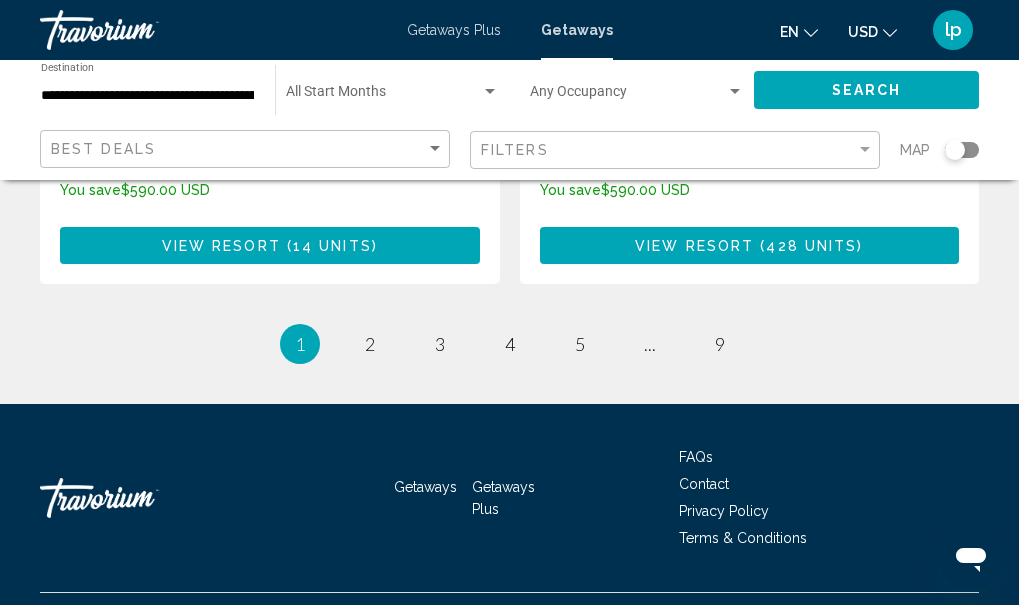 scroll, scrollTop: 4100, scrollLeft: 0, axis: vertical 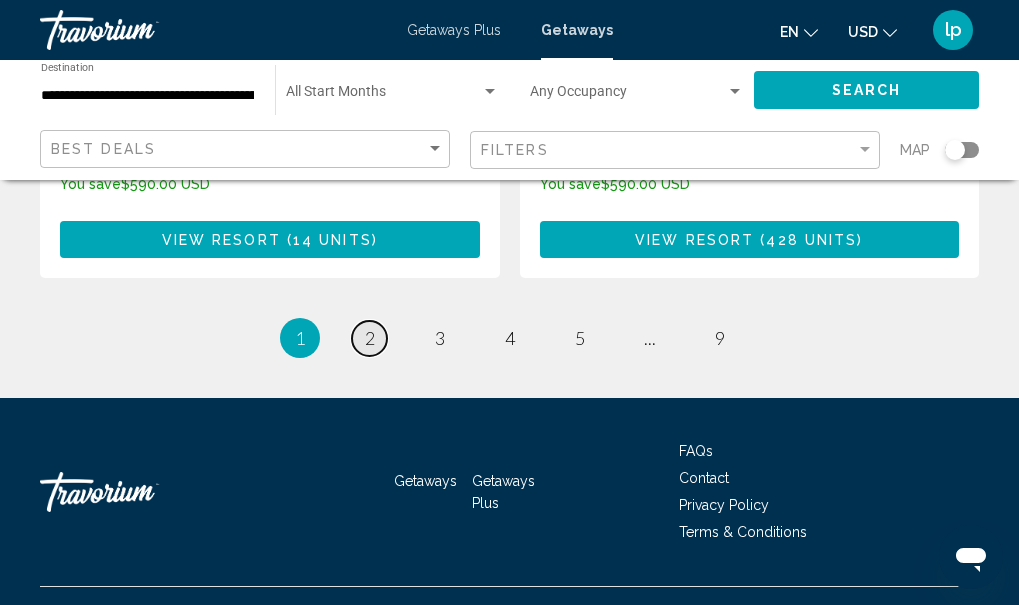click on "2" at bounding box center (370, 338) 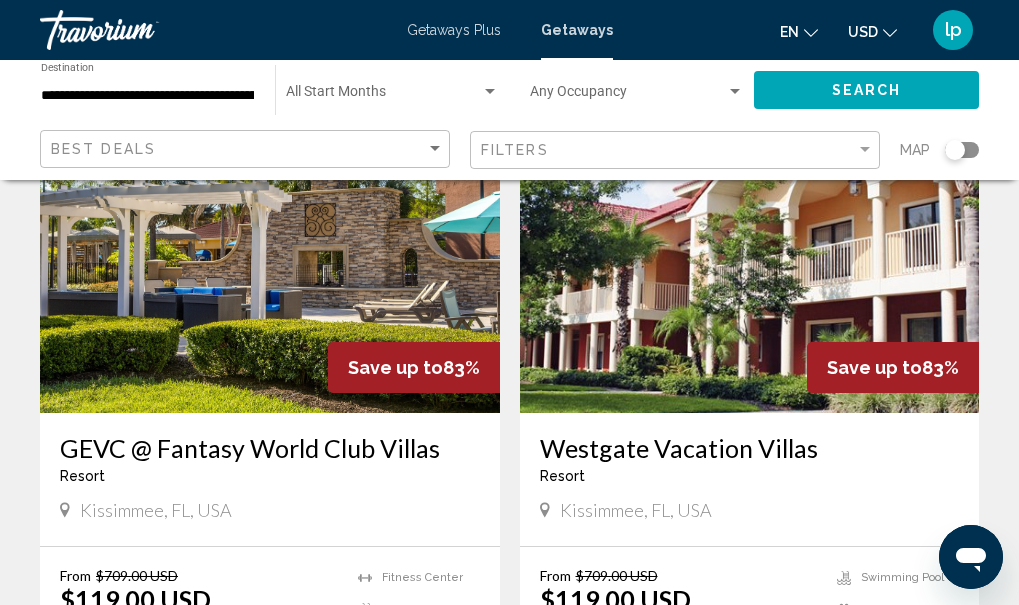 scroll, scrollTop: 2300, scrollLeft: 0, axis: vertical 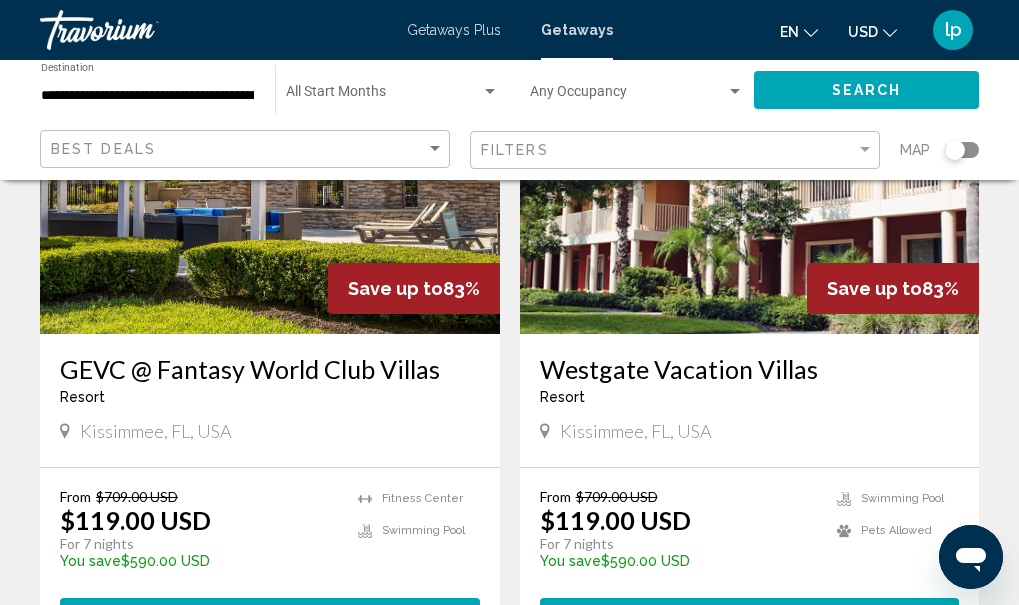 click on "Westgate Vacation Villas" at bounding box center (750, 369) 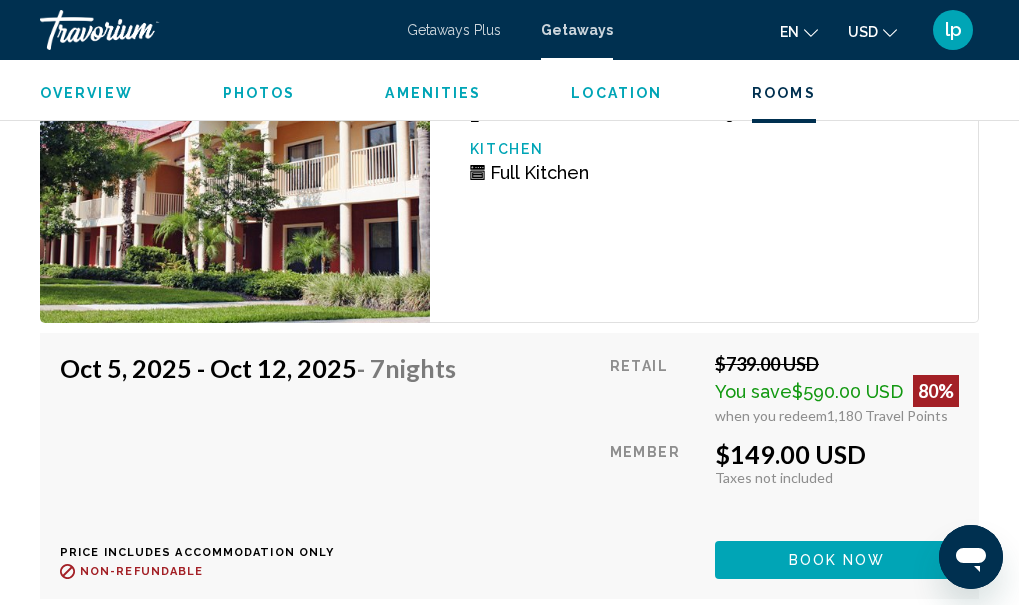 scroll, scrollTop: 18333, scrollLeft: 0, axis: vertical 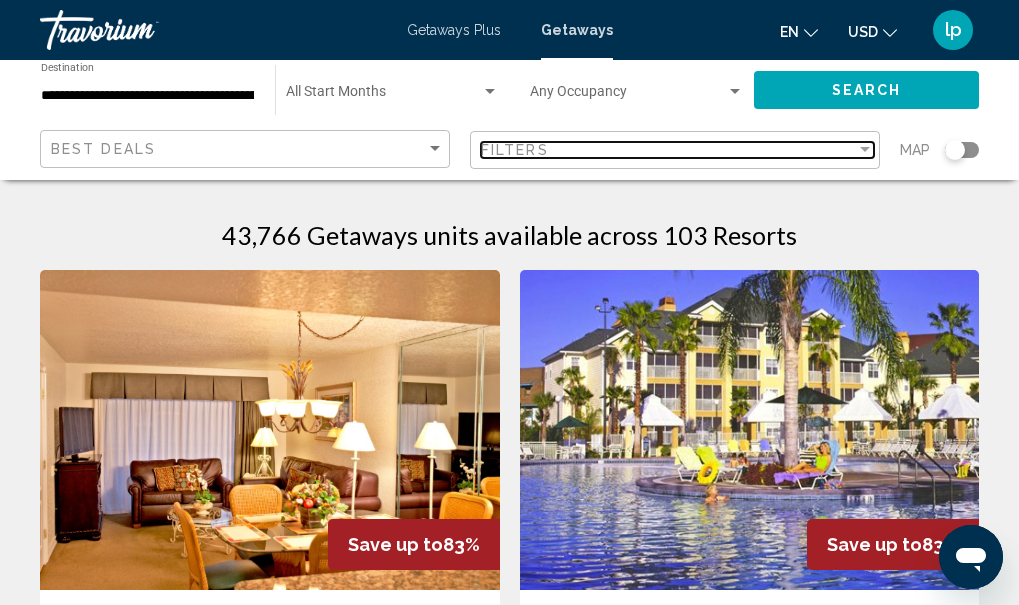 click on "Filters" at bounding box center [668, 150] 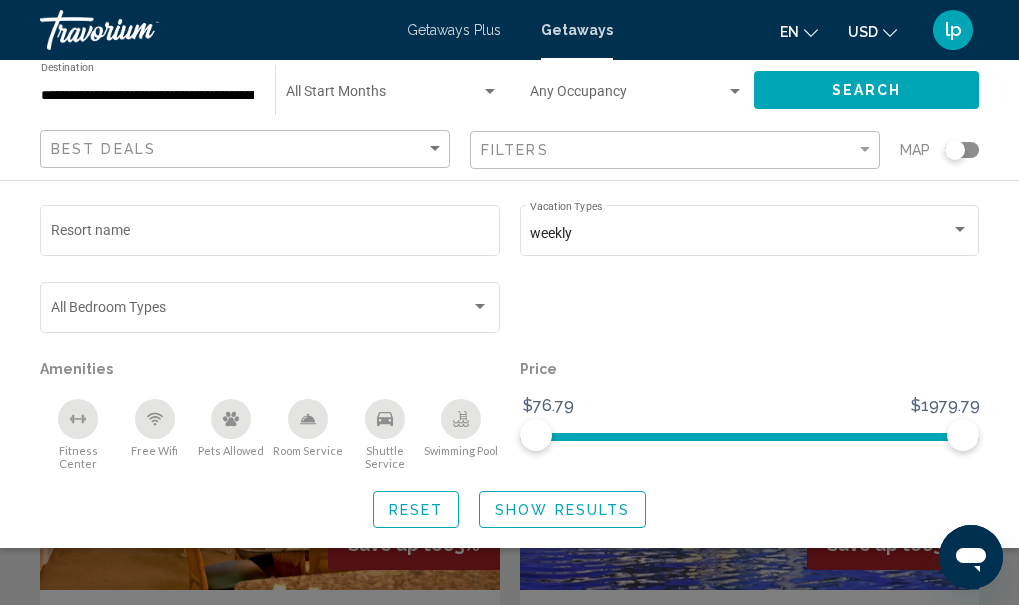 click on "Show Results" 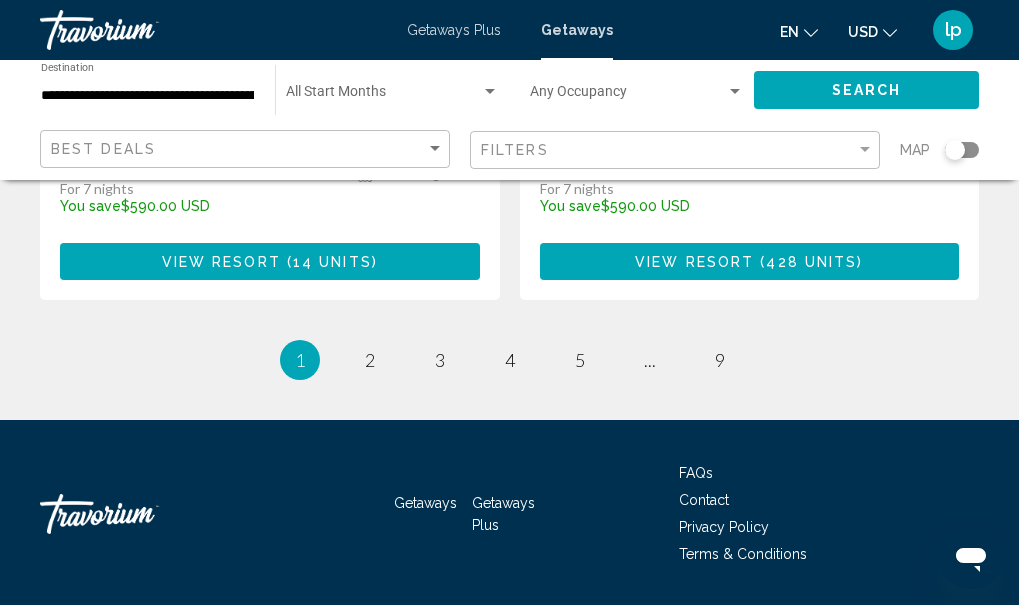 scroll, scrollTop: 4100, scrollLeft: 0, axis: vertical 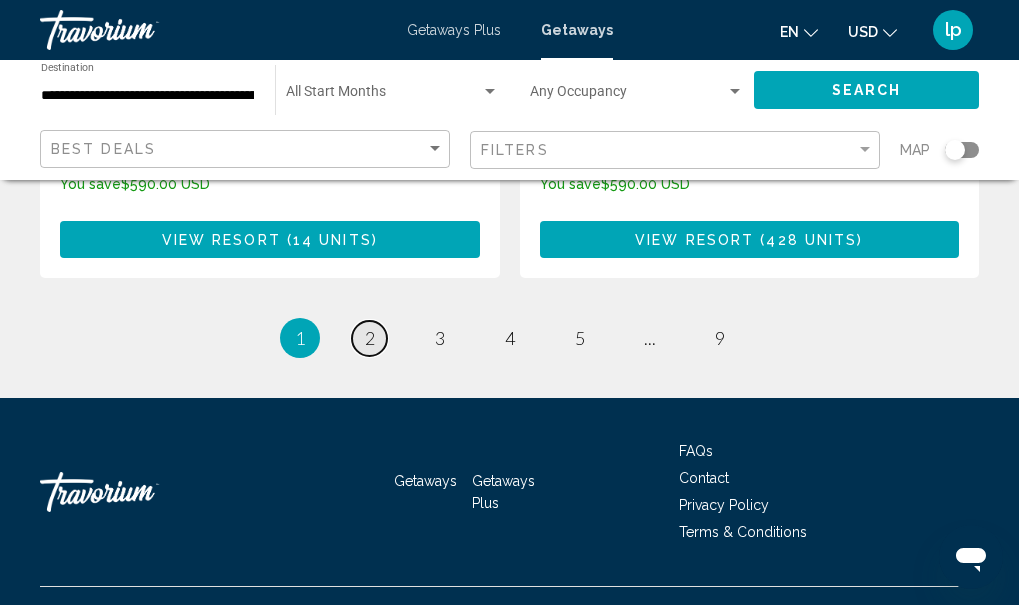 click on "2" at bounding box center (370, 338) 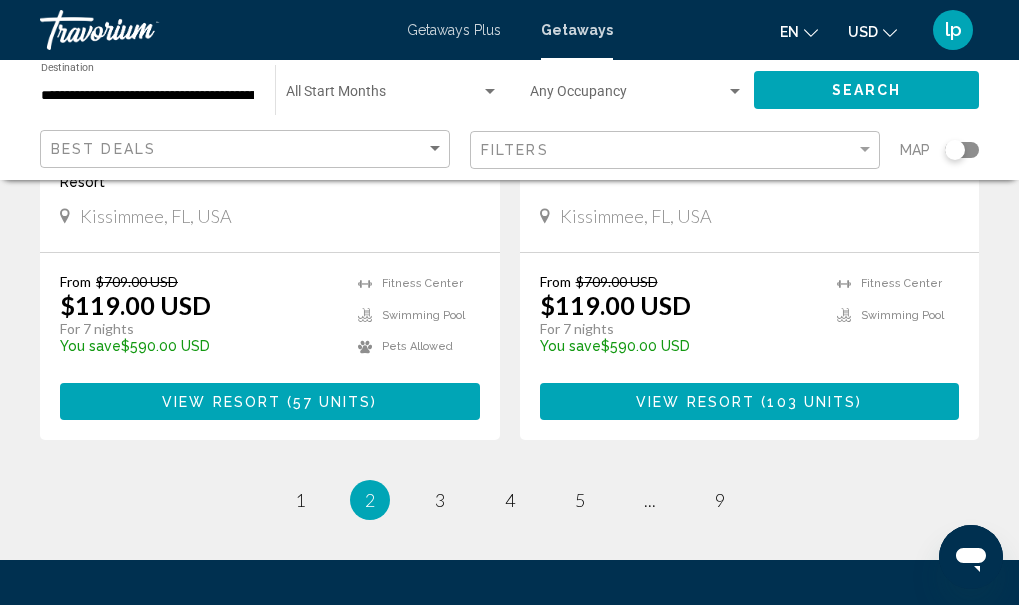 scroll, scrollTop: 4100, scrollLeft: 0, axis: vertical 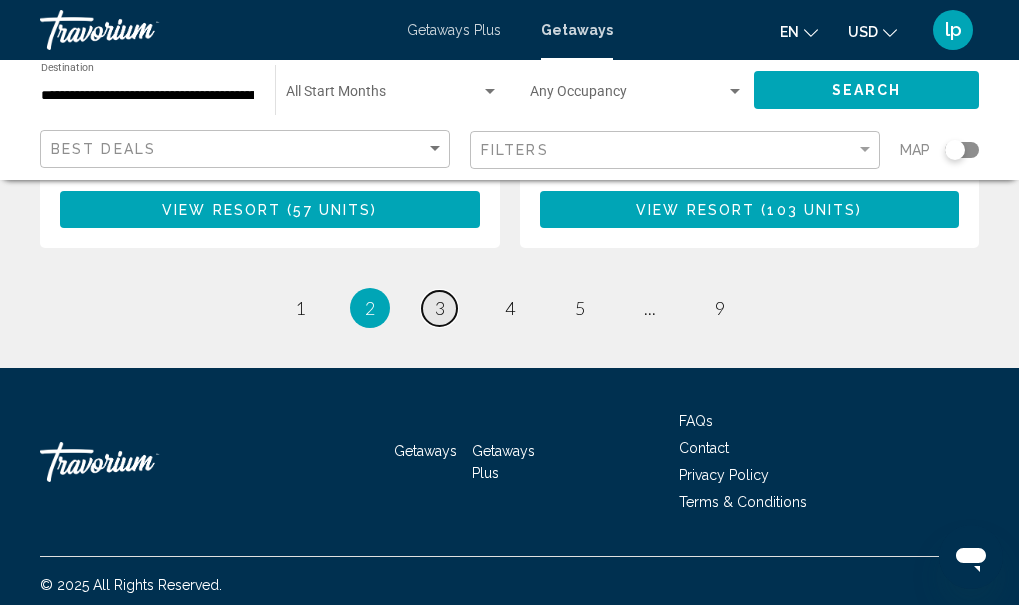 click on "page  3" at bounding box center [439, 308] 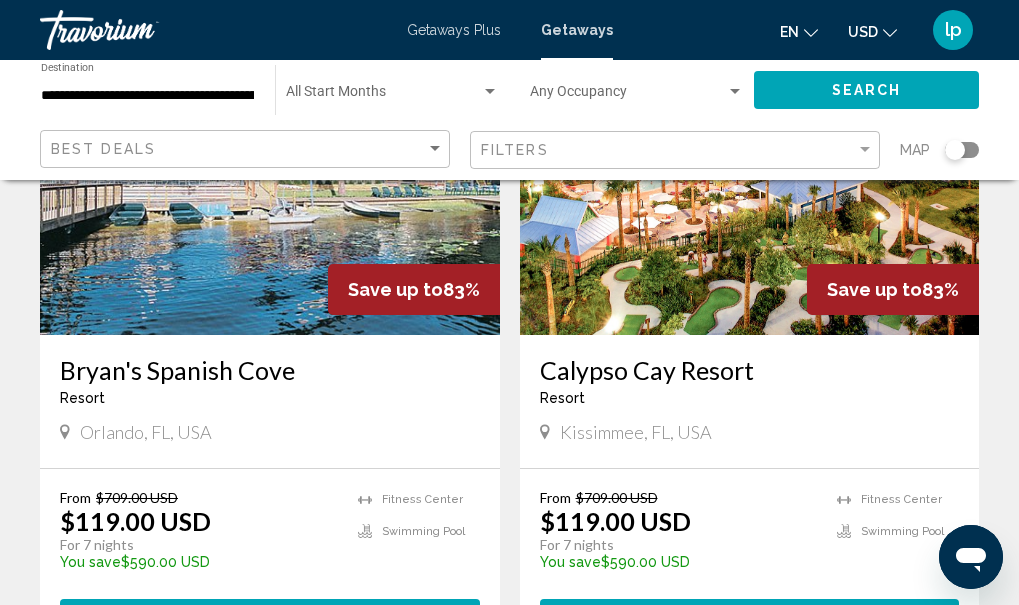 scroll, scrollTop: 1600, scrollLeft: 0, axis: vertical 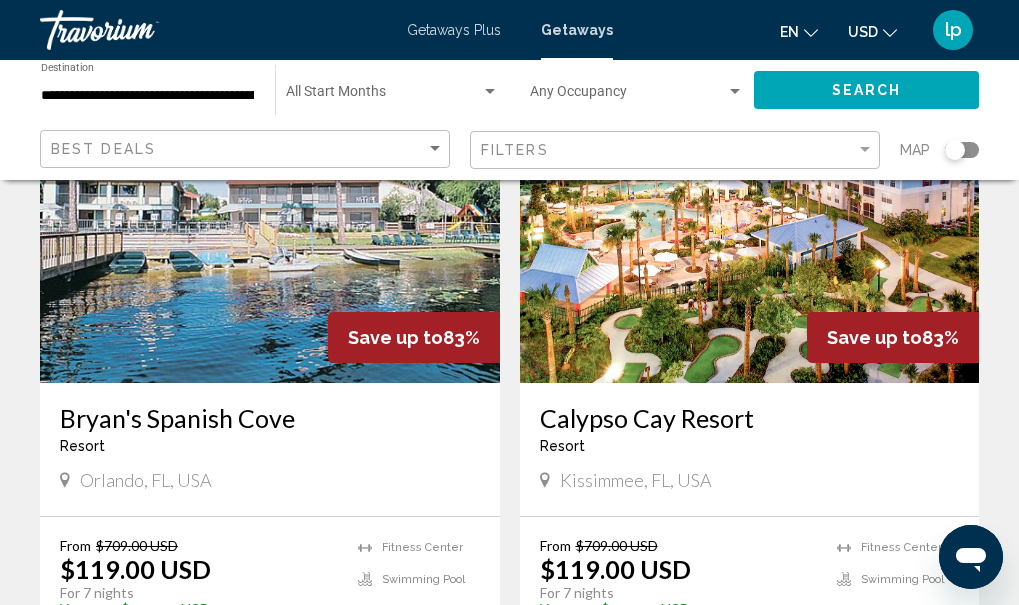 click at bounding box center (750, 223) 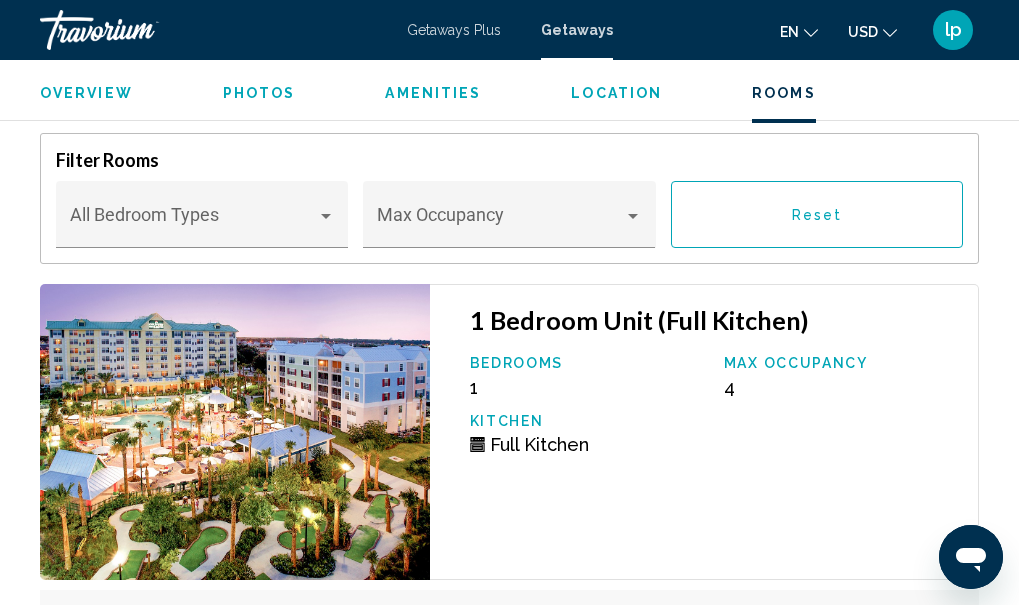 scroll, scrollTop: 3933, scrollLeft: 0, axis: vertical 